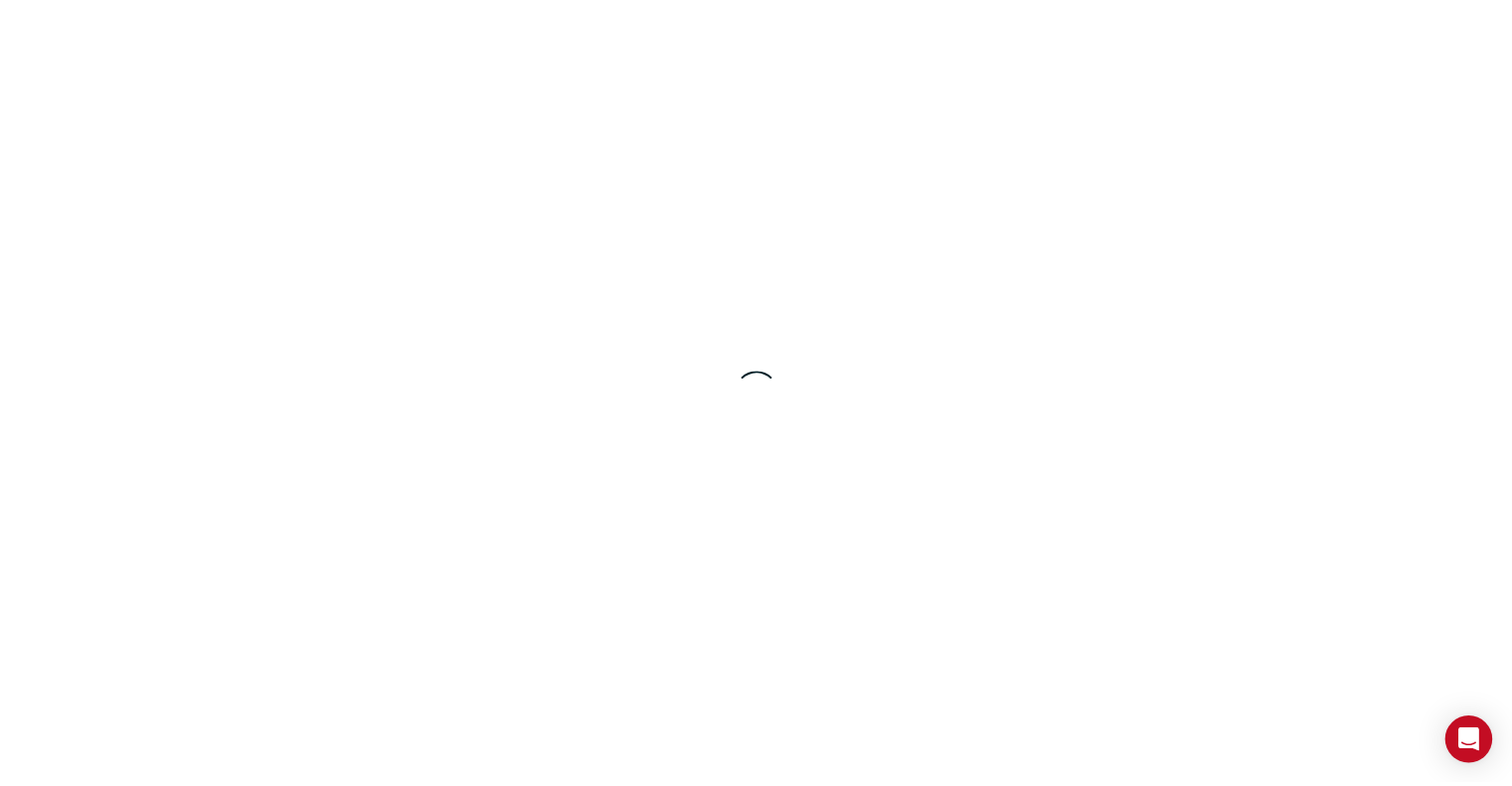scroll, scrollTop: 0, scrollLeft: 0, axis: both 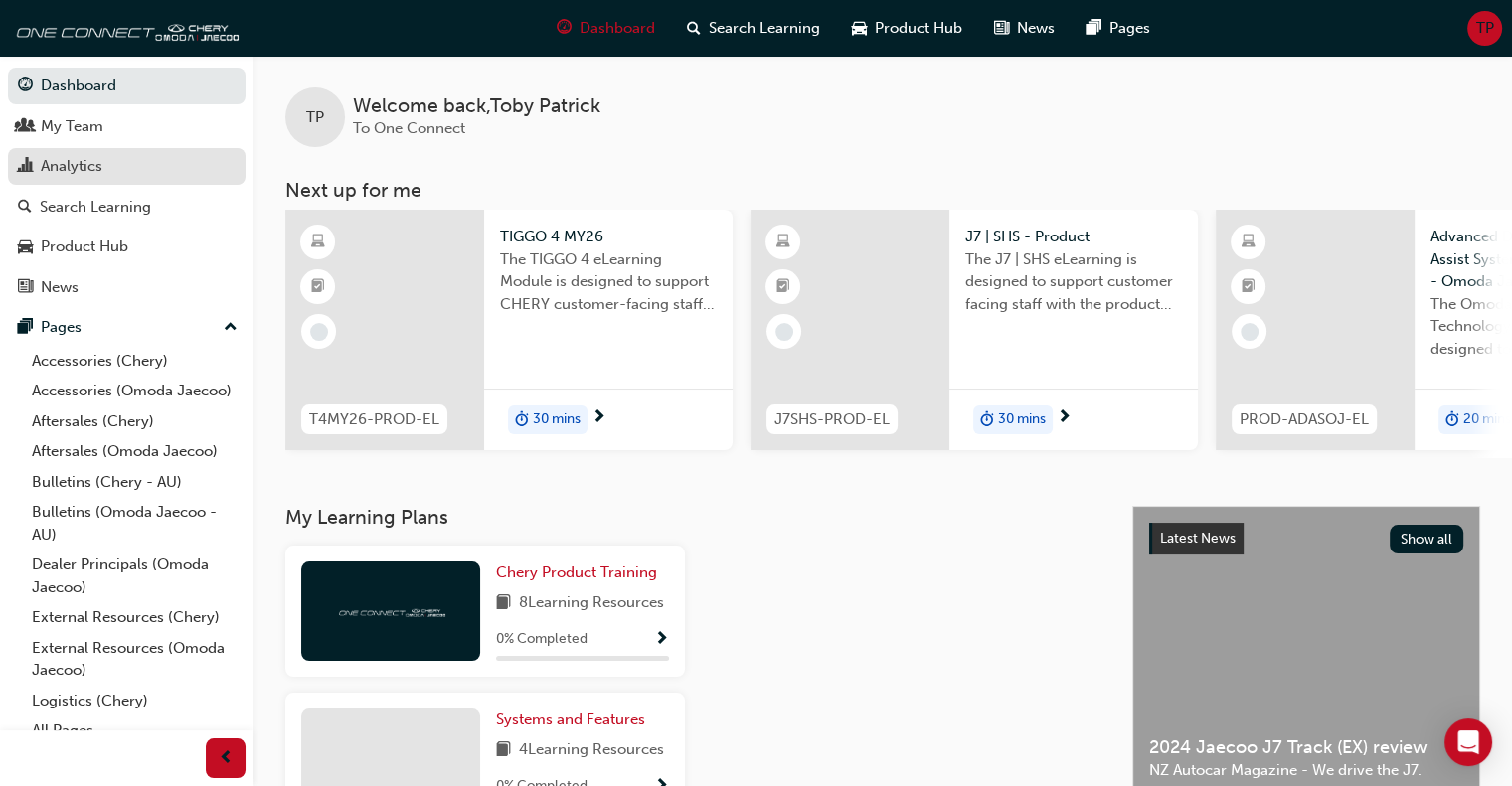 click on "Analytics" at bounding box center [72, 166] 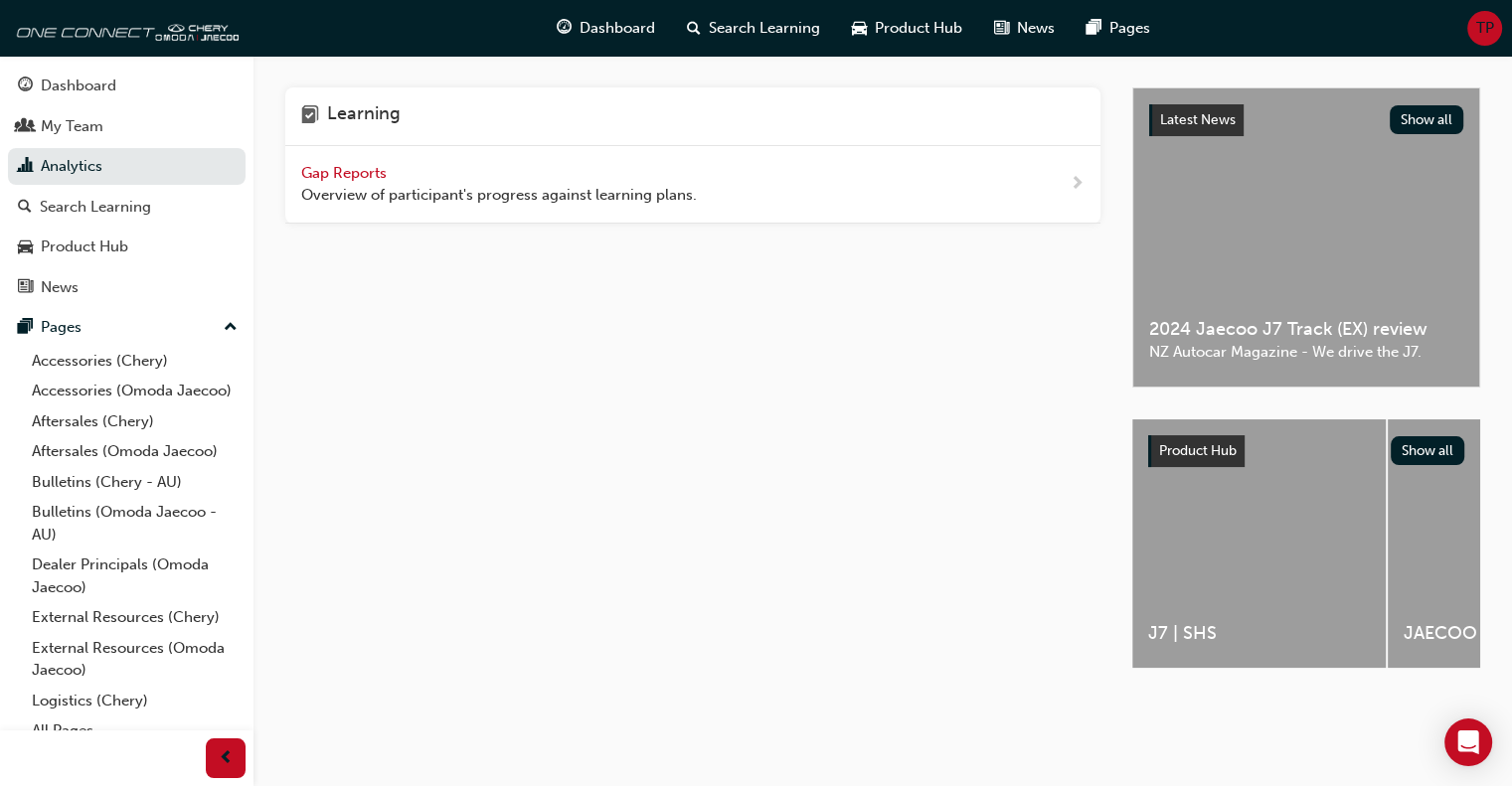 click on "Overview of participant's progress against learning plans." at bounding box center [499, 195] 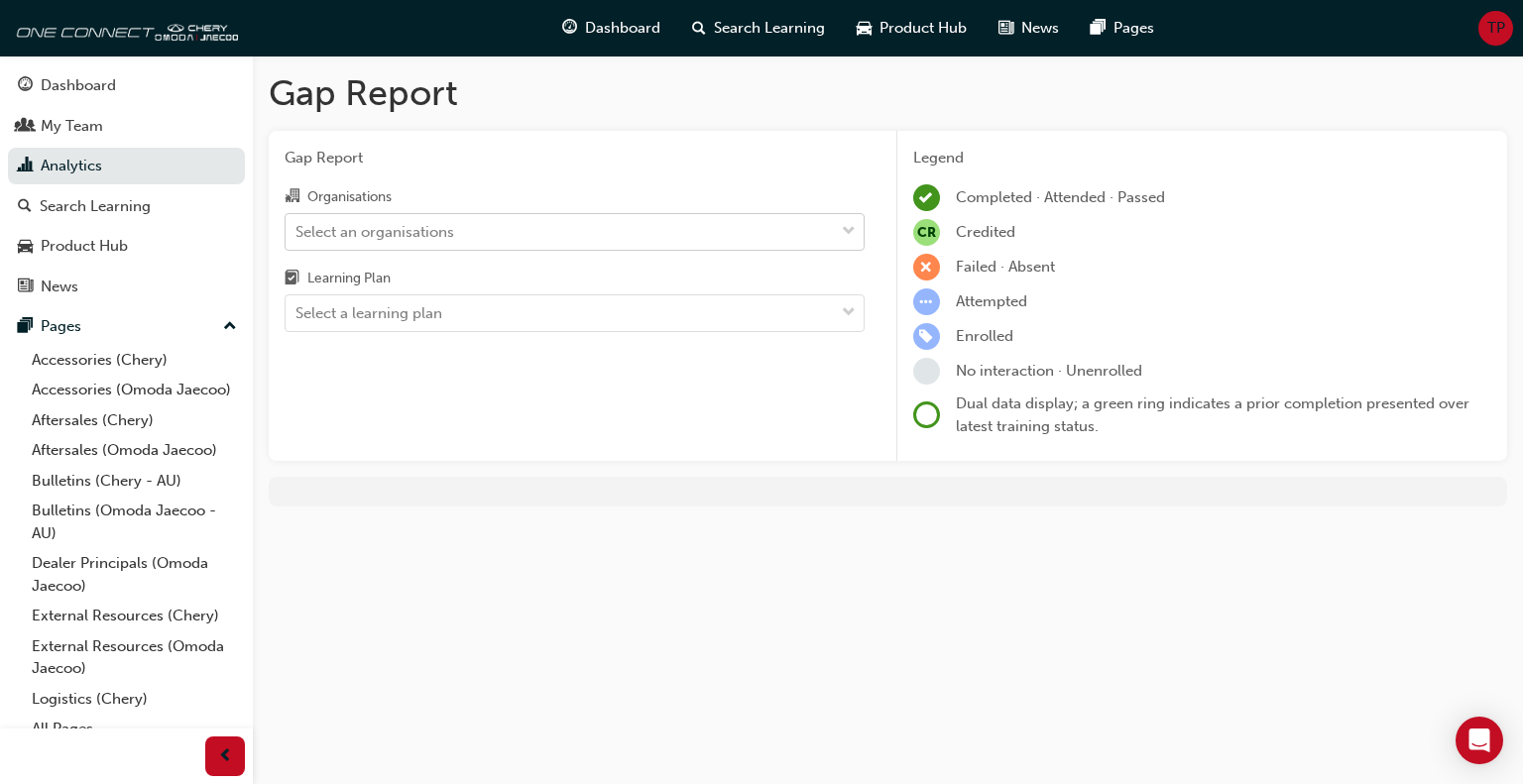 click on "Select an organisations" at bounding box center (559, 231) 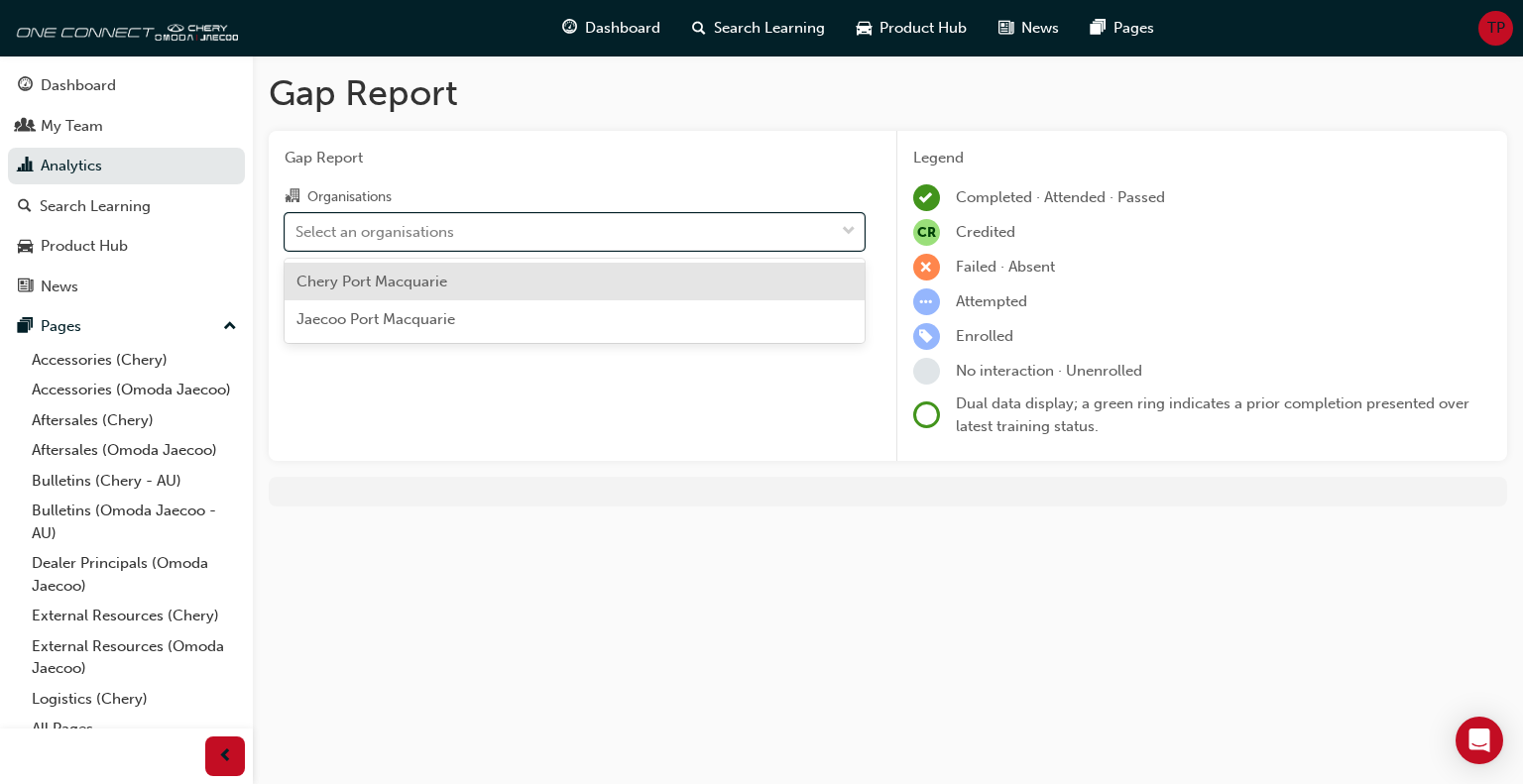 click on "Chery Port Macquarie" at bounding box center [574, 281] 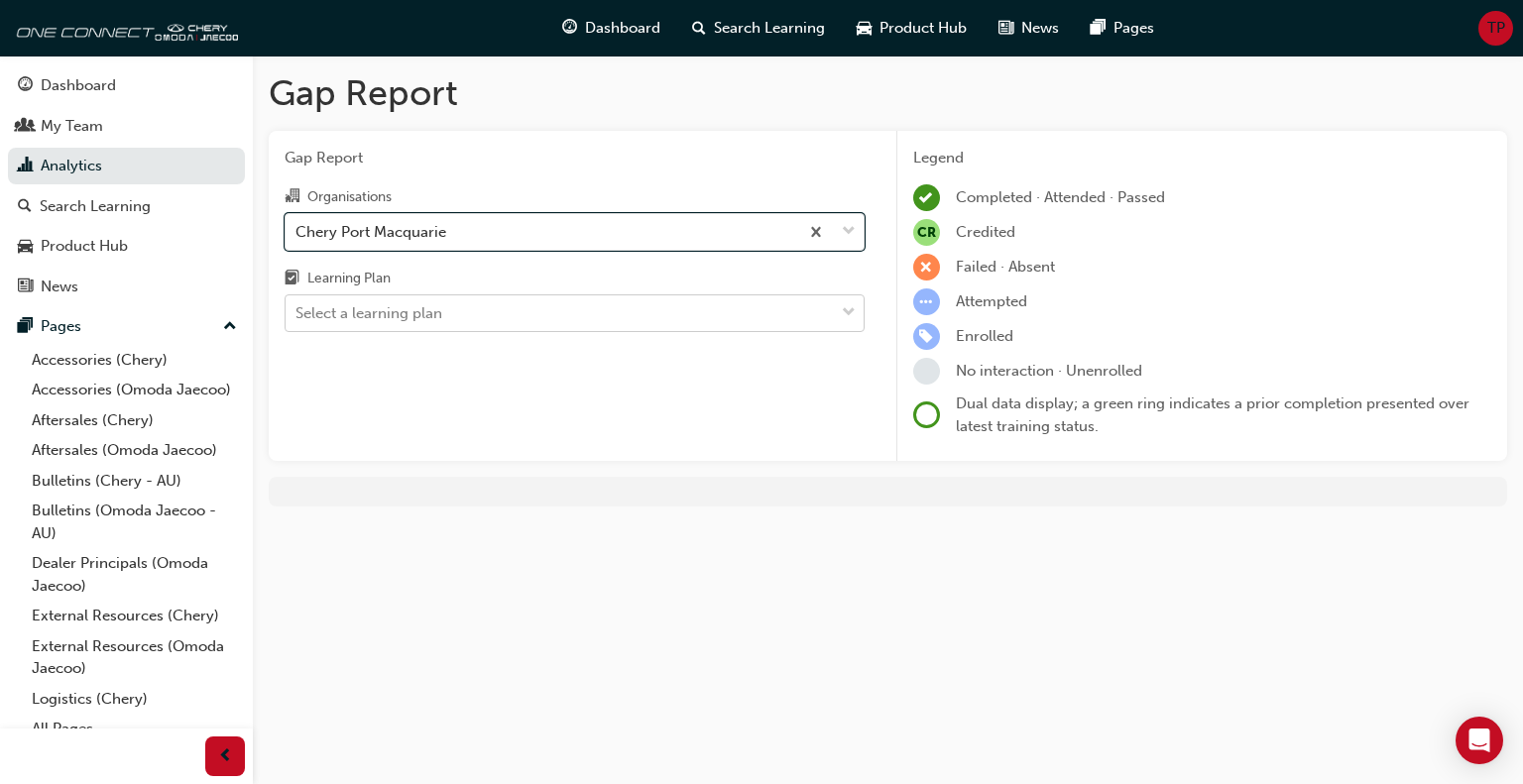 click on "Select a learning plan" at bounding box center (559, 313) 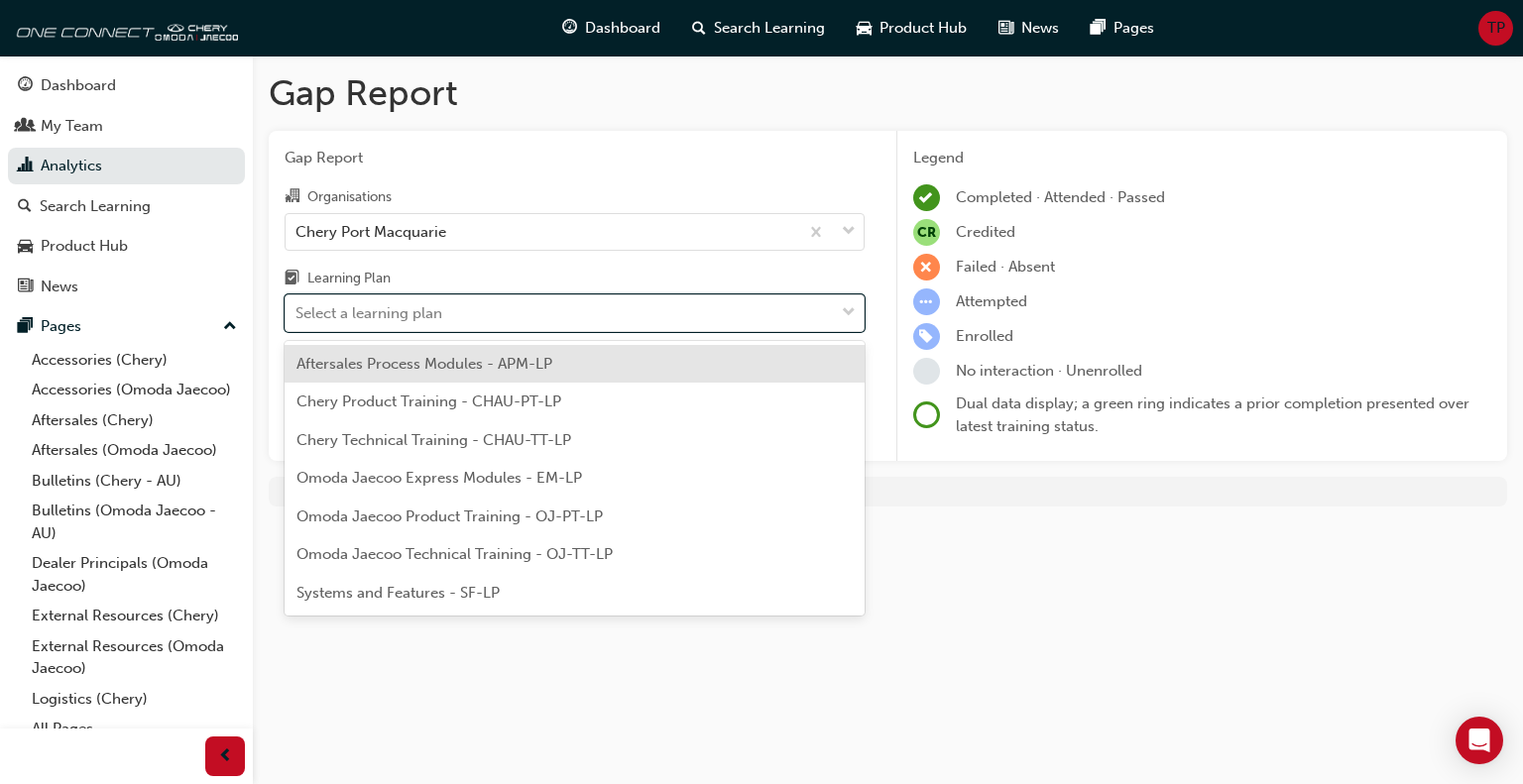 click on "Aftersales Process Modules - APM-LP" at bounding box center (424, 364) 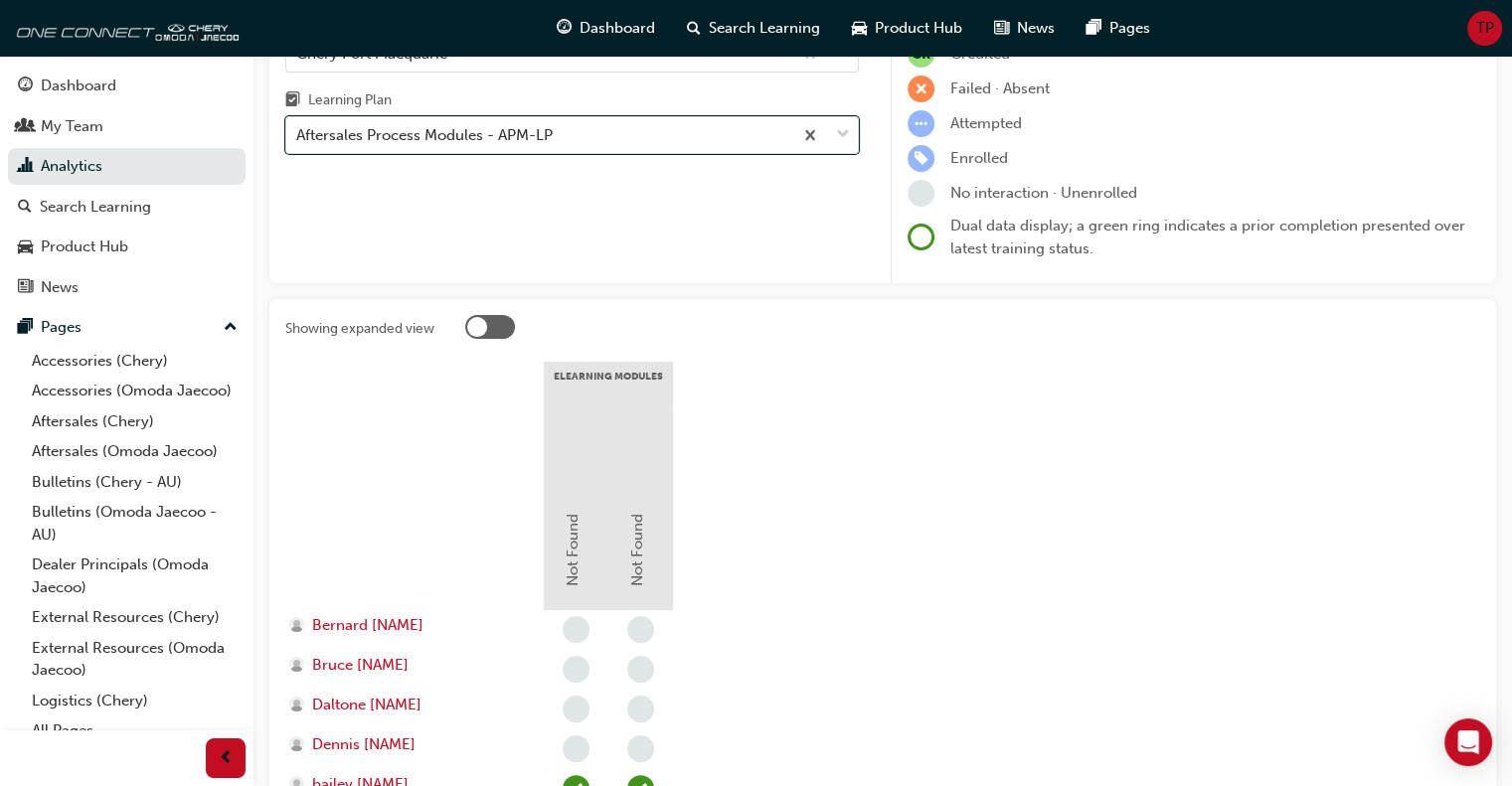 scroll, scrollTop: 0, scrollLeft: 0, axis: both 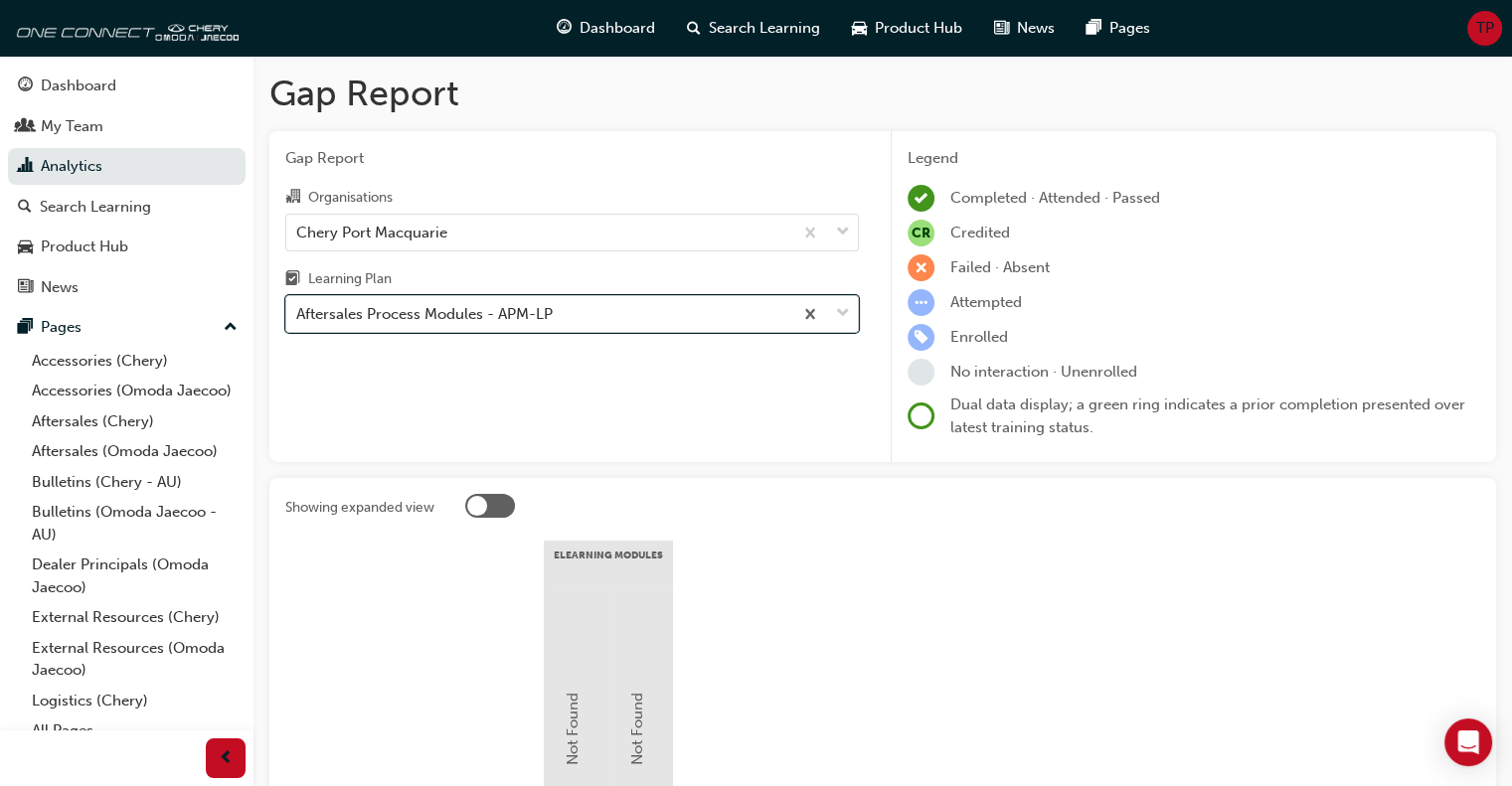 click on "Aftersales Process Modules - APM-LP" at bounding box center [539, 314] 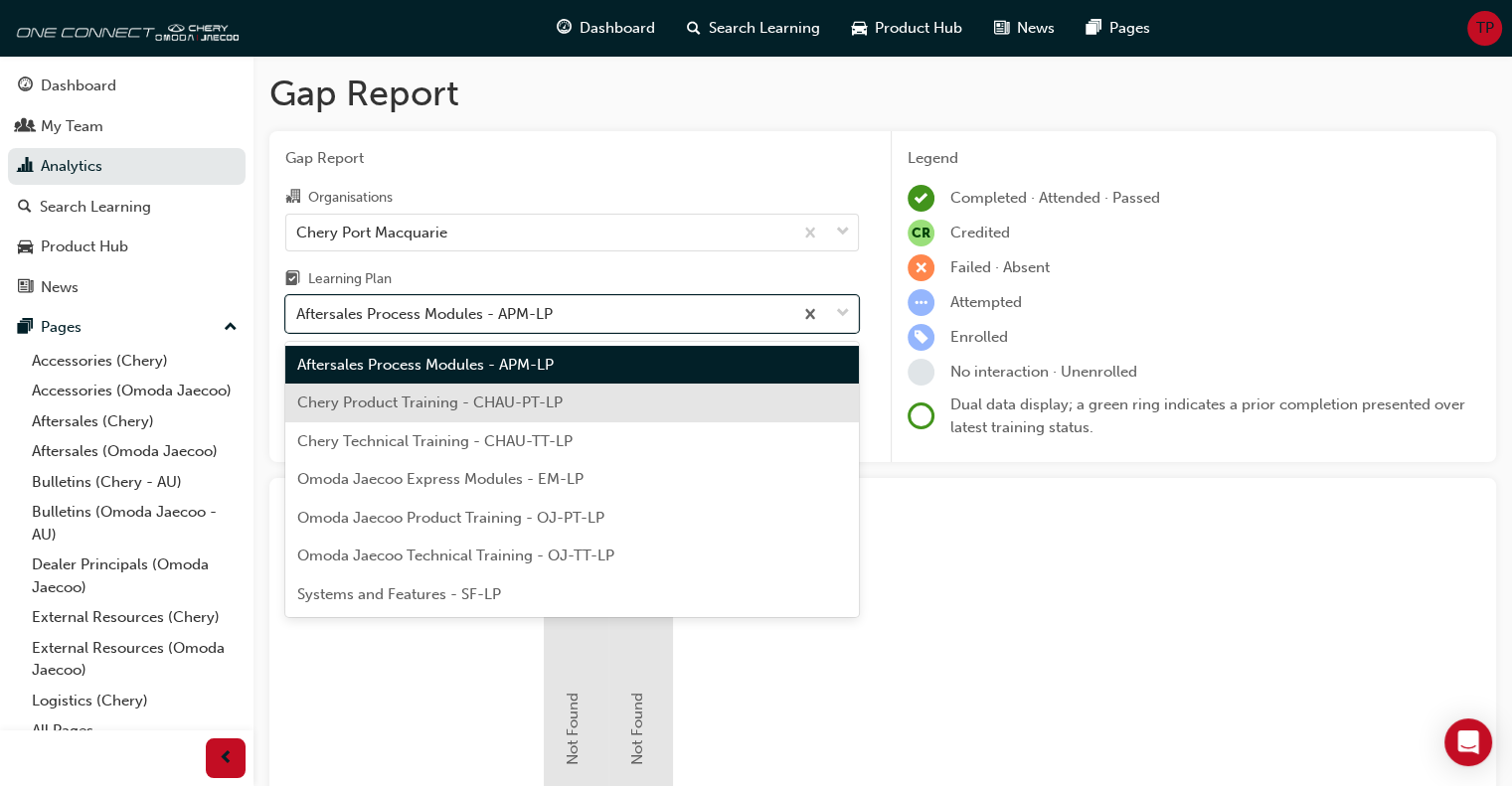 click on "Chery Product Training - CHAU-PT-LP" at bounding box center (429, 402) 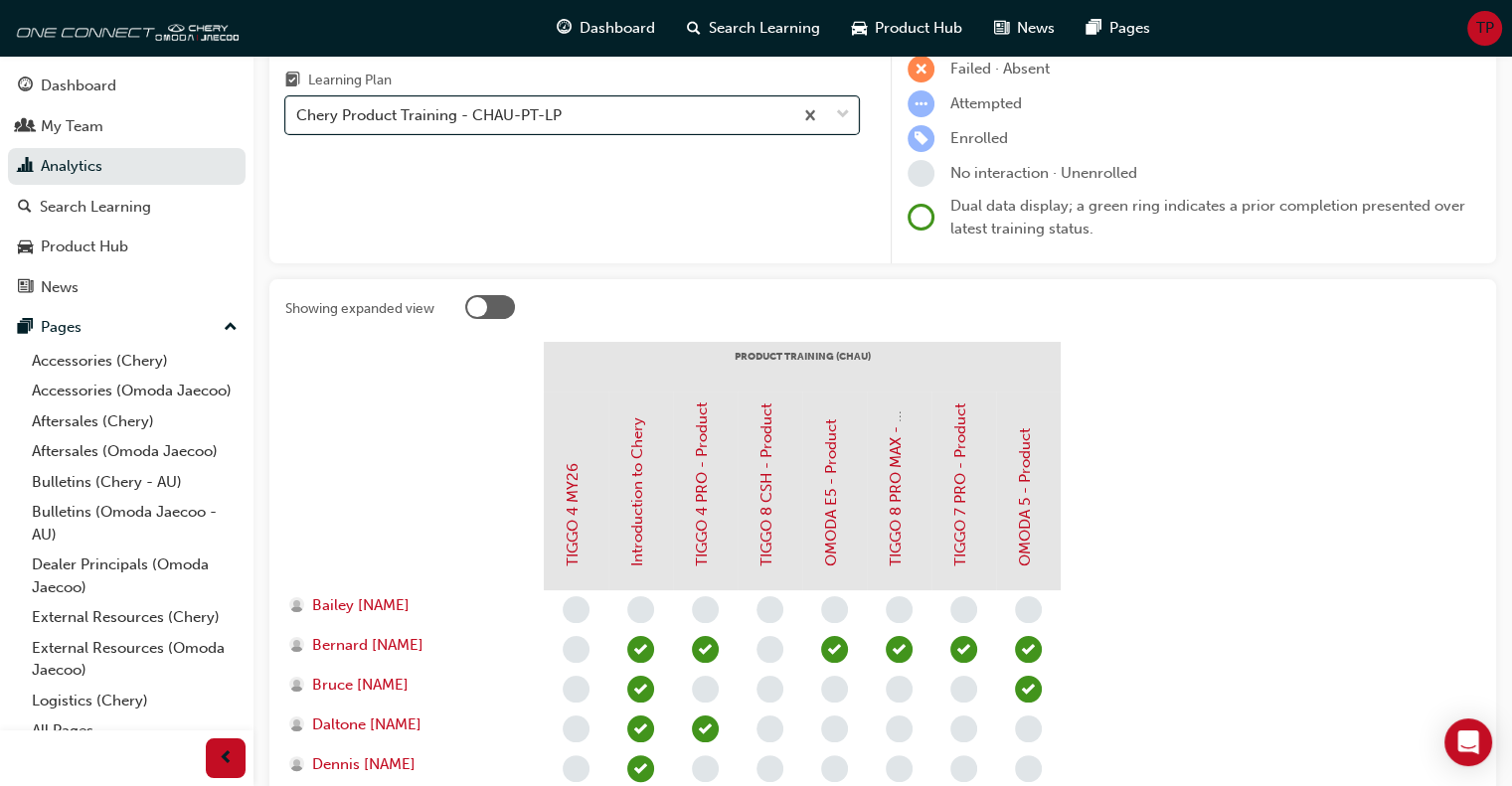 scroll, scrollTop: 99, scrollLeft: 0, axis: vertical 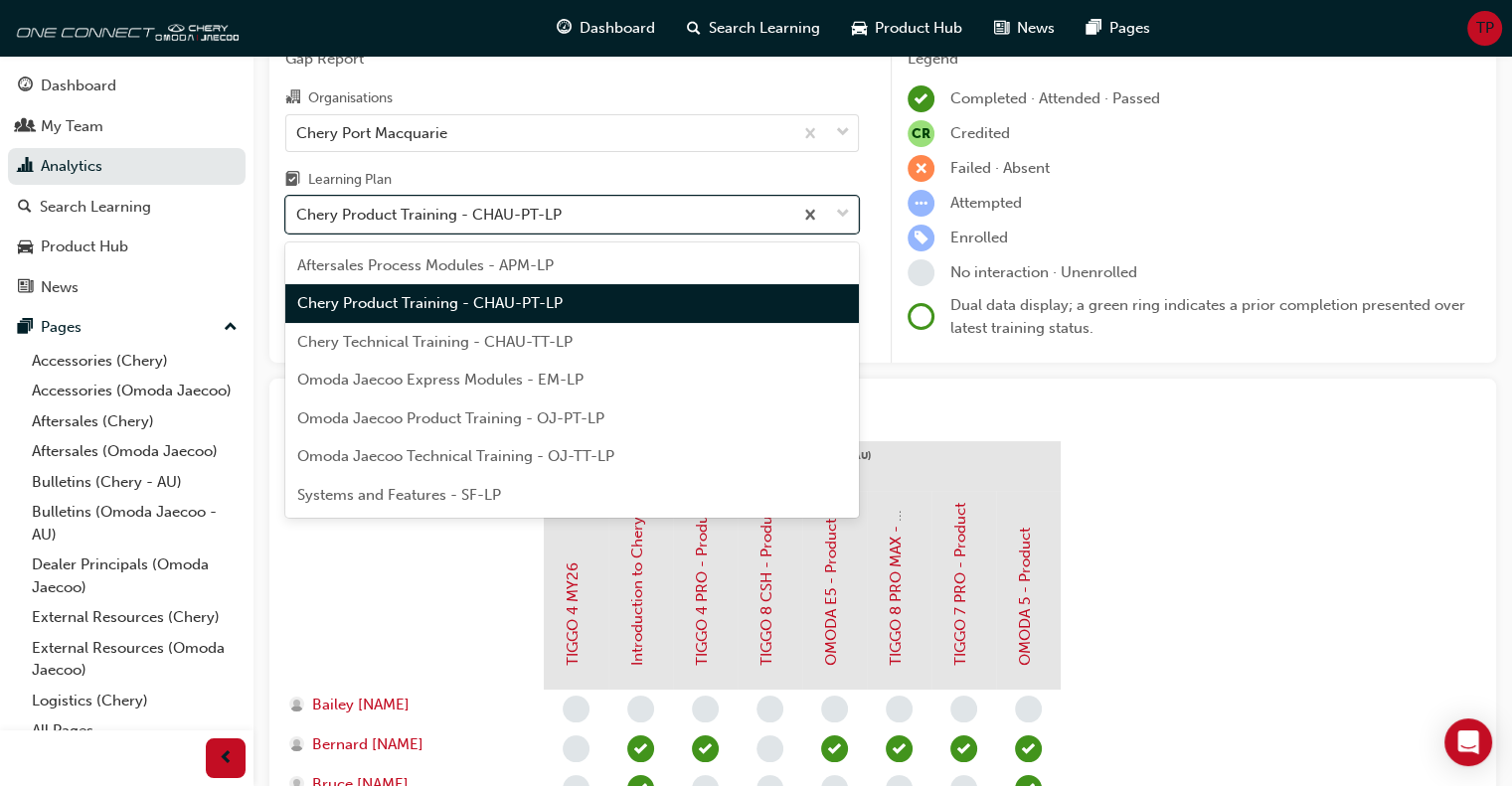 click on "Chery Product Training - CHAU-PT-LP" at bounding box center (539, 215) 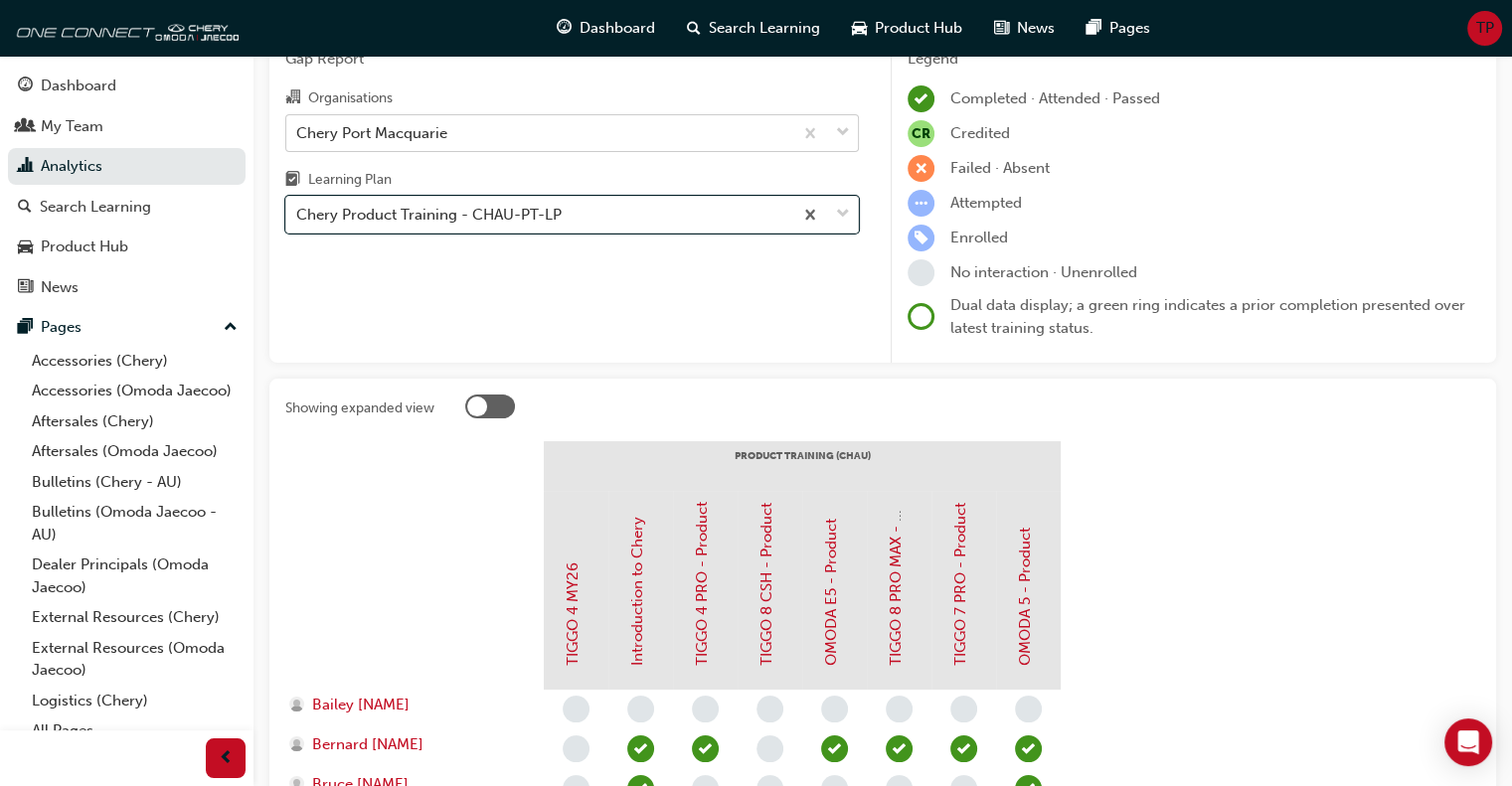 click on "Chery Port Macquarie" at bounding box center (539, 132) 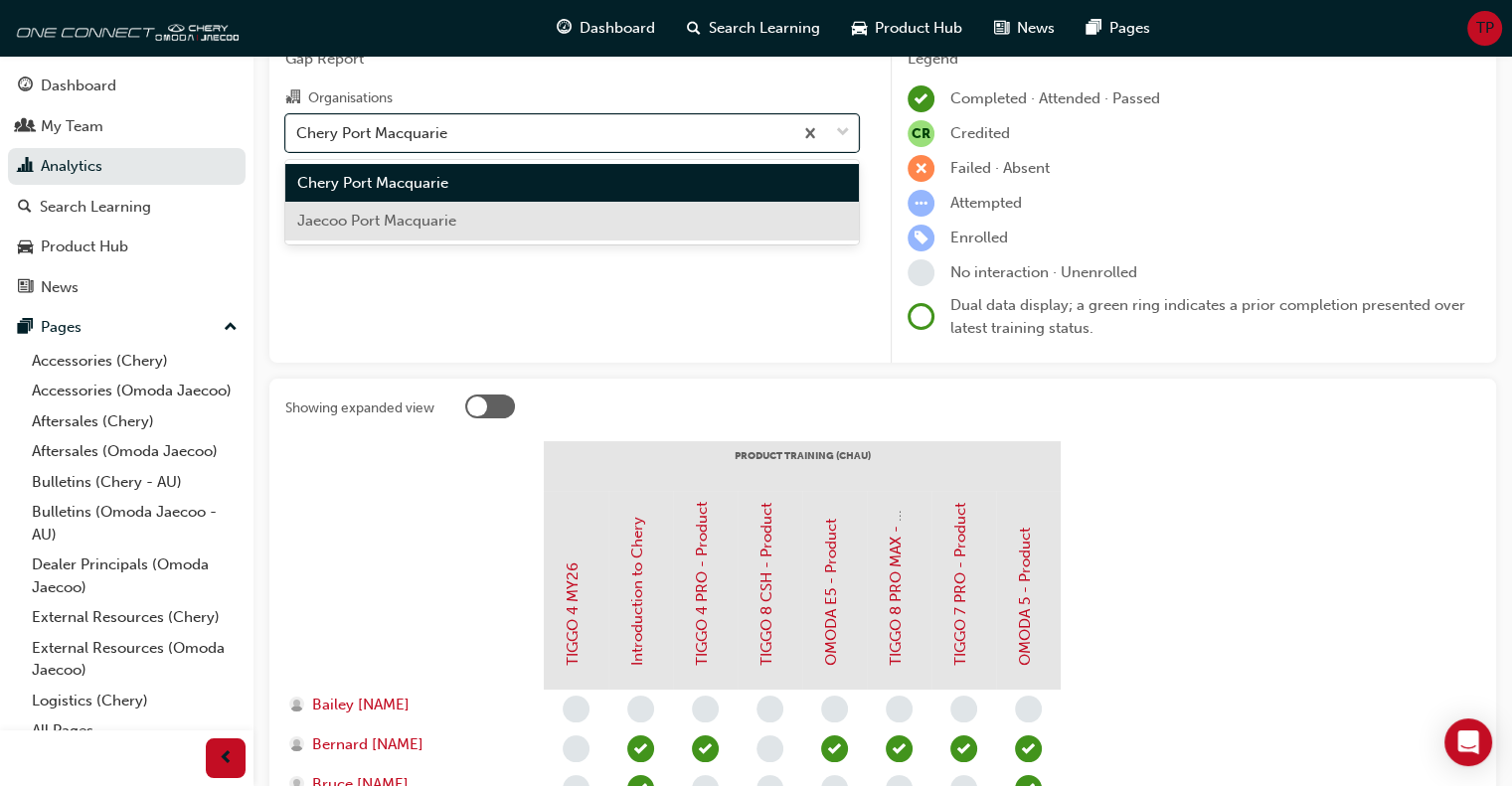 click on "Jaecoo Port Macquarie" at bounding box center [572, 221] 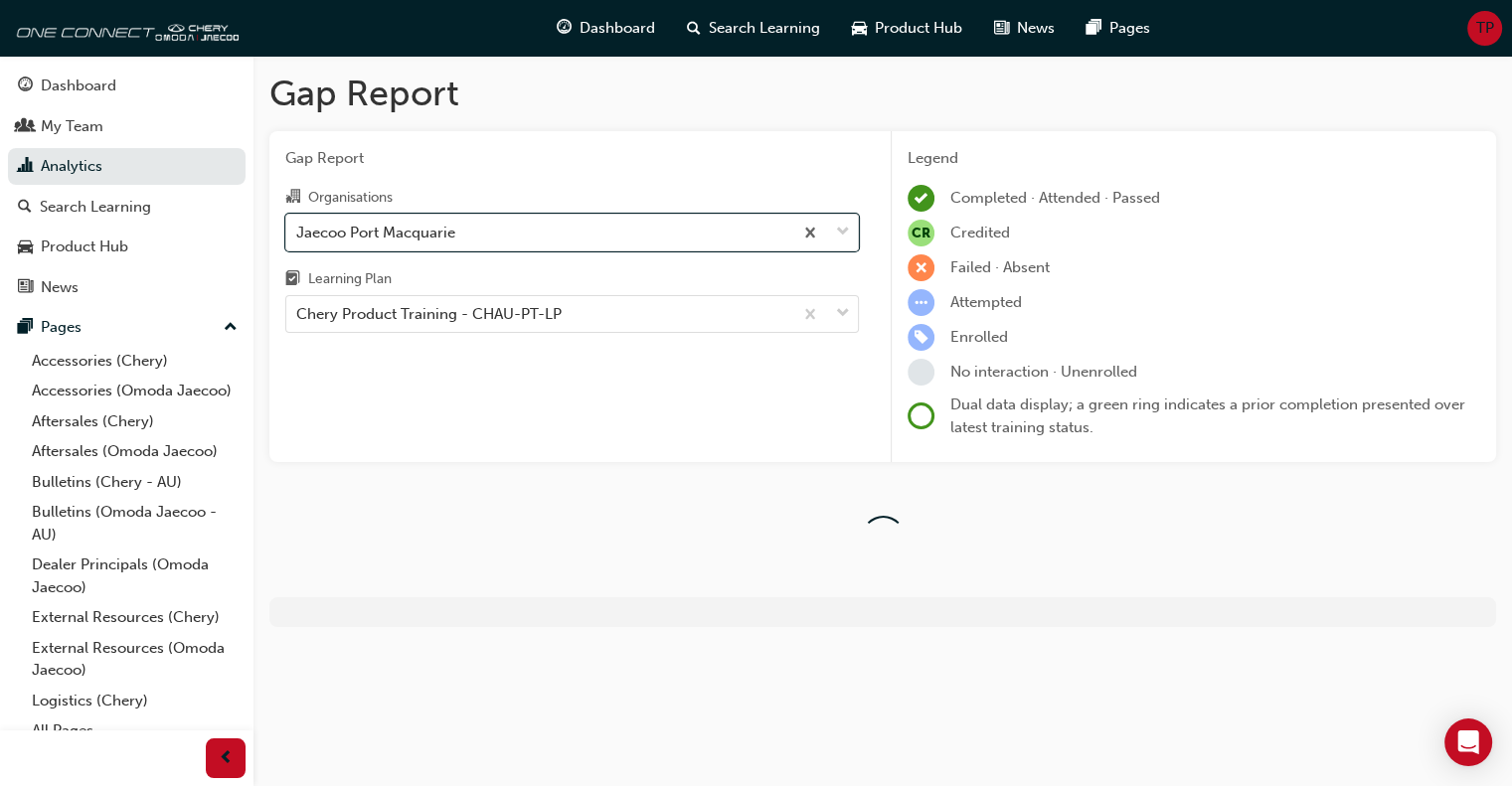 scroll, scrollTop: 0, scrollLeft: 0, axis: both 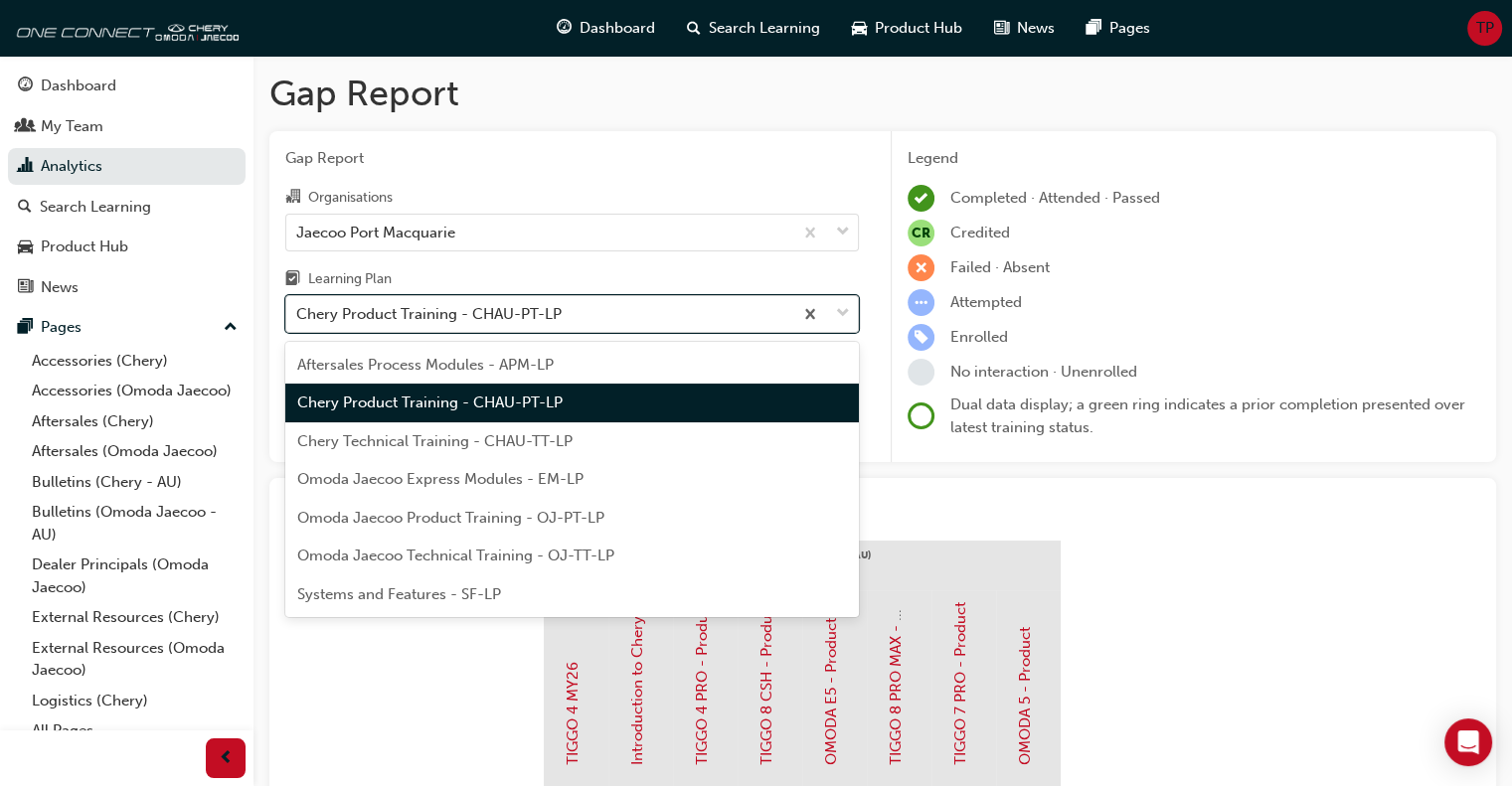 click on "Chery Product Training - CHAU-PT-LP" at bounding box center [539, 314] 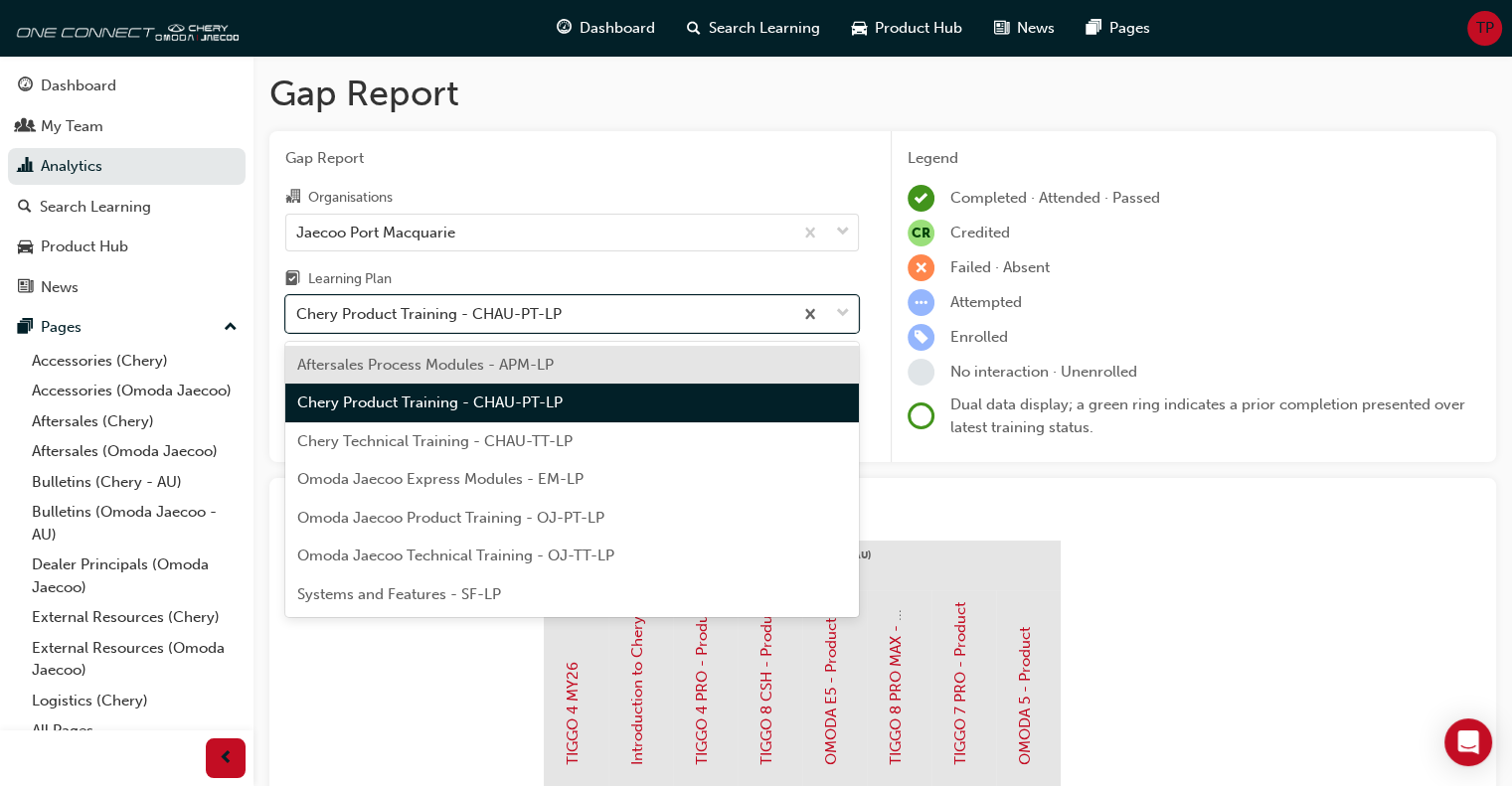 click on "Omoda Jaecoo Express Modules - EM-LP" at bounding box center (440, 479) 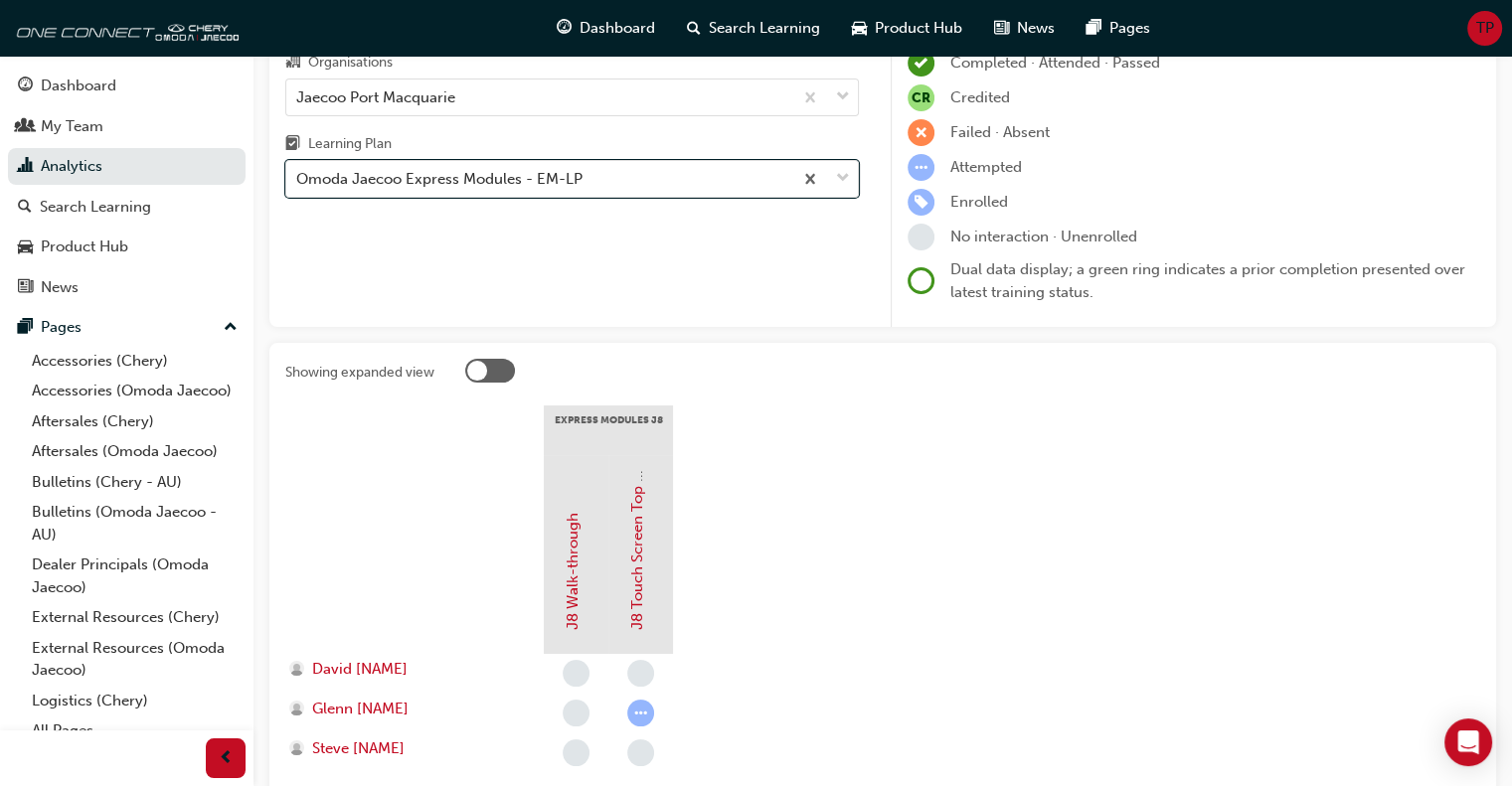 scroll, scrollTop: 89, scrollLeft: 0, axis: vertical 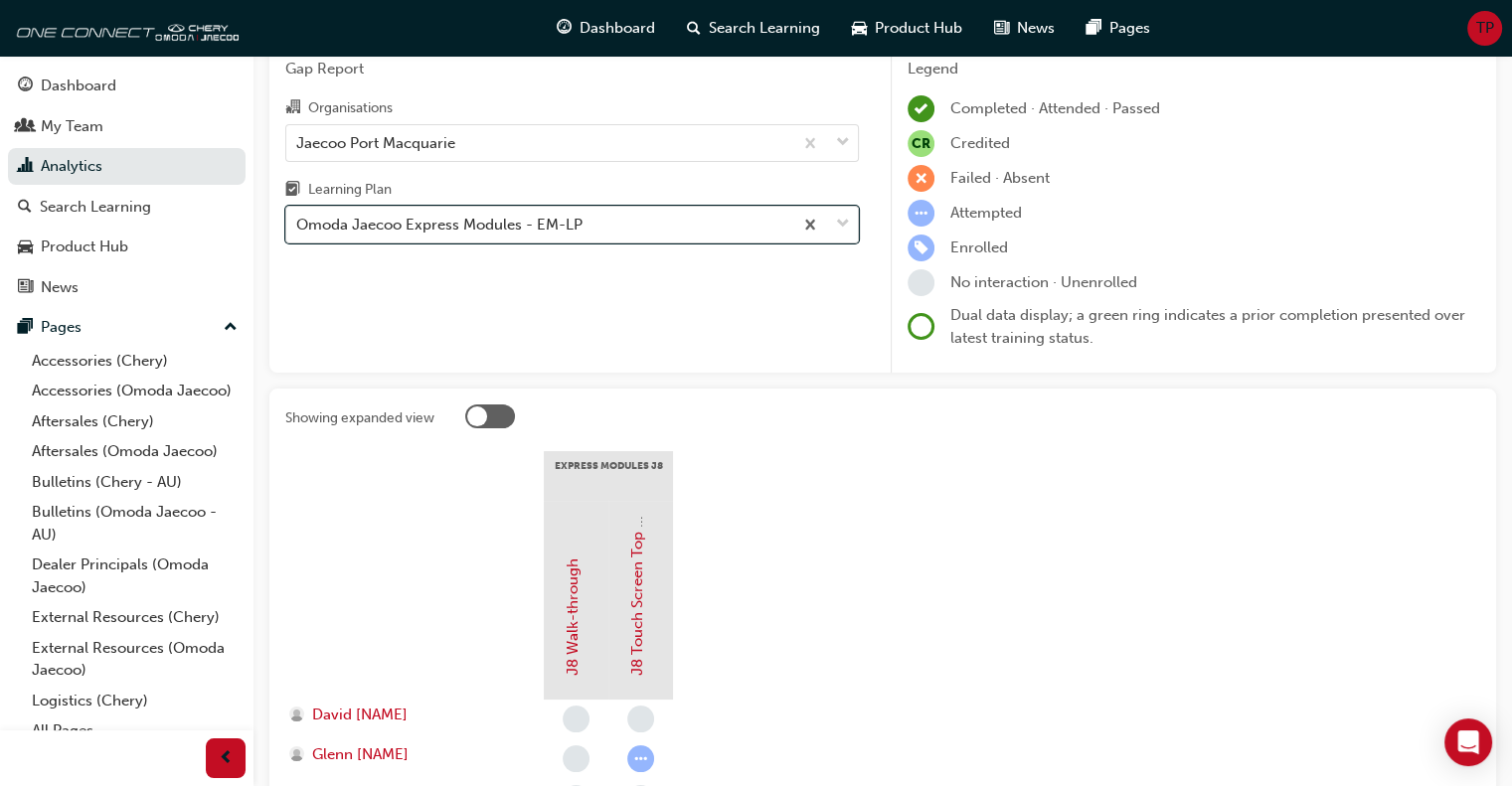 click on "Omoda Jaecoo Express Modules - EM-LP" at bounding box center [539, 225] 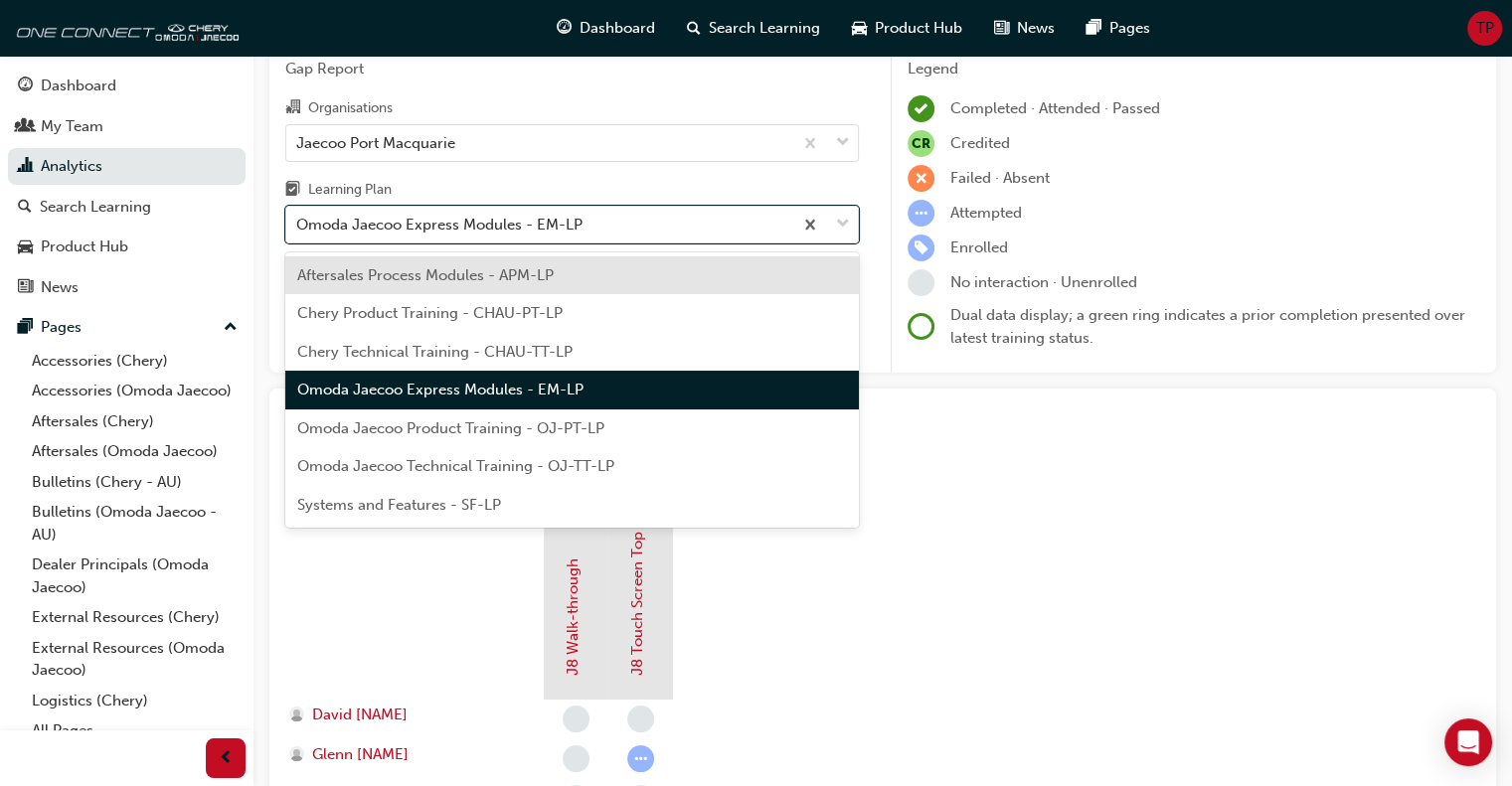 click on "Omoda Jaecoo Product Training - OJ-PT-LP" at bounding box center [450, 428] 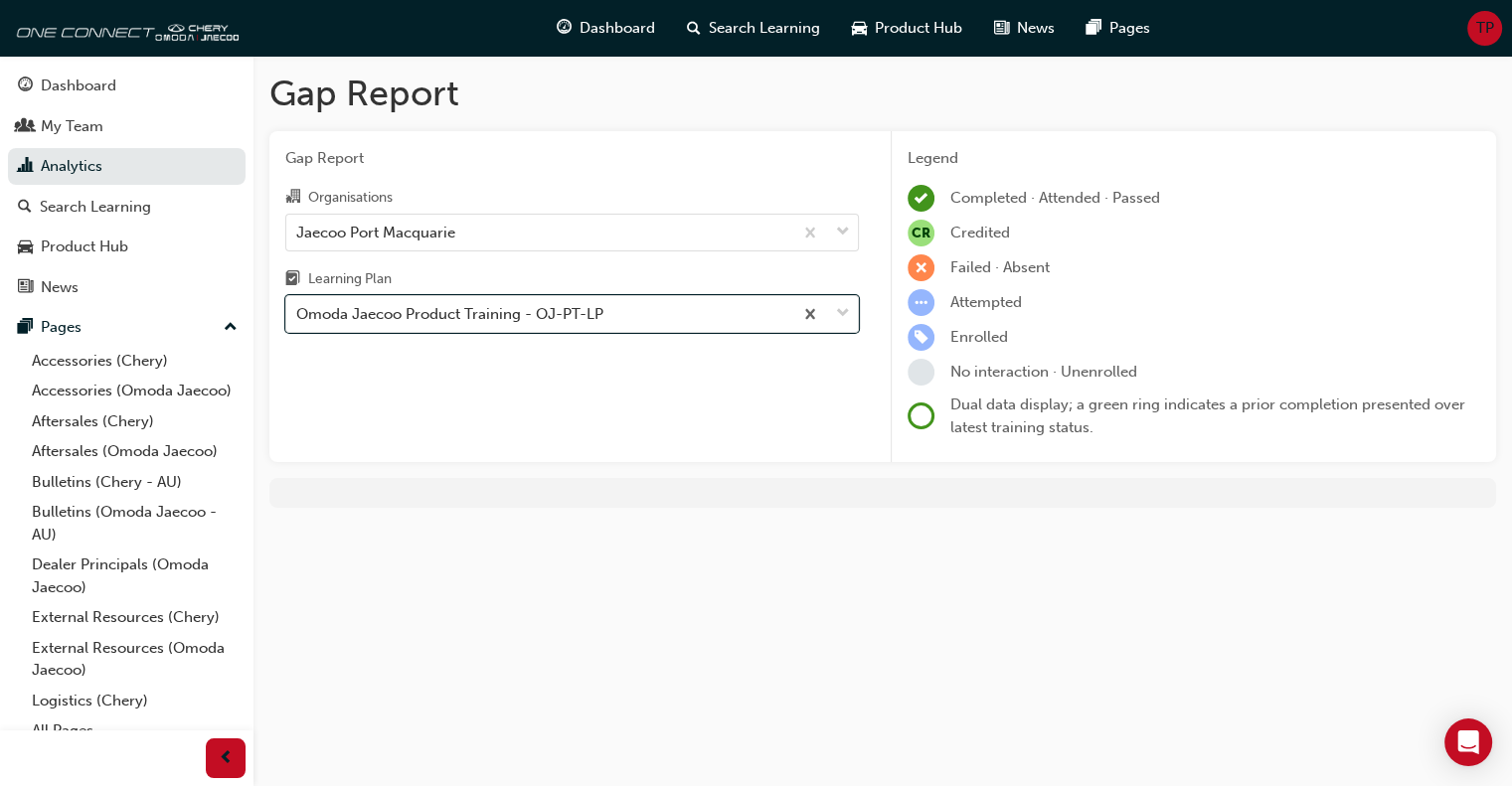 scroll, scrollTop: 0, scrollLeft: 0, axis: both 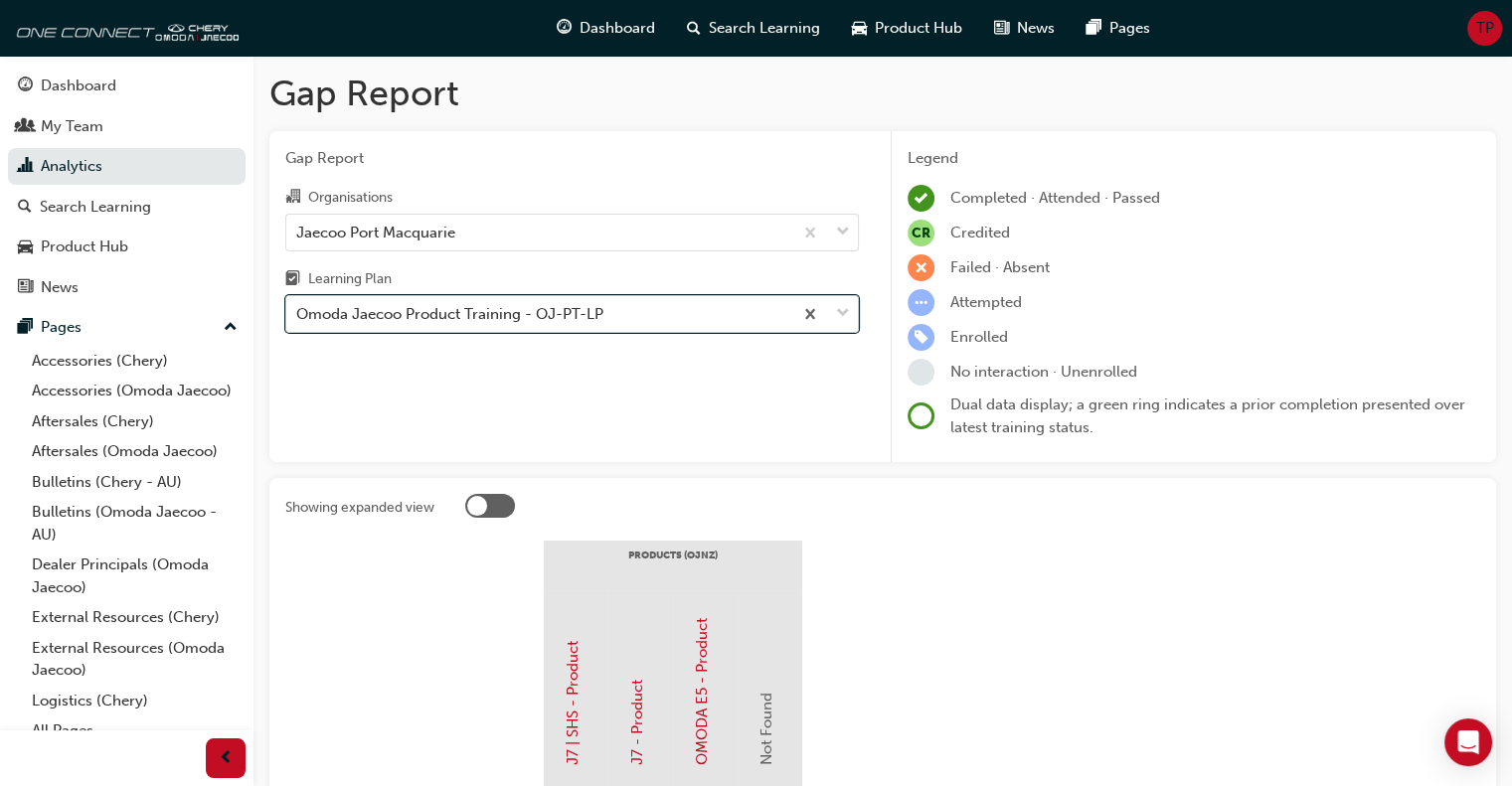 click on "Omoda Jaecoo Product Training - OJ-PT-LP" at bounding box center [449, 314] 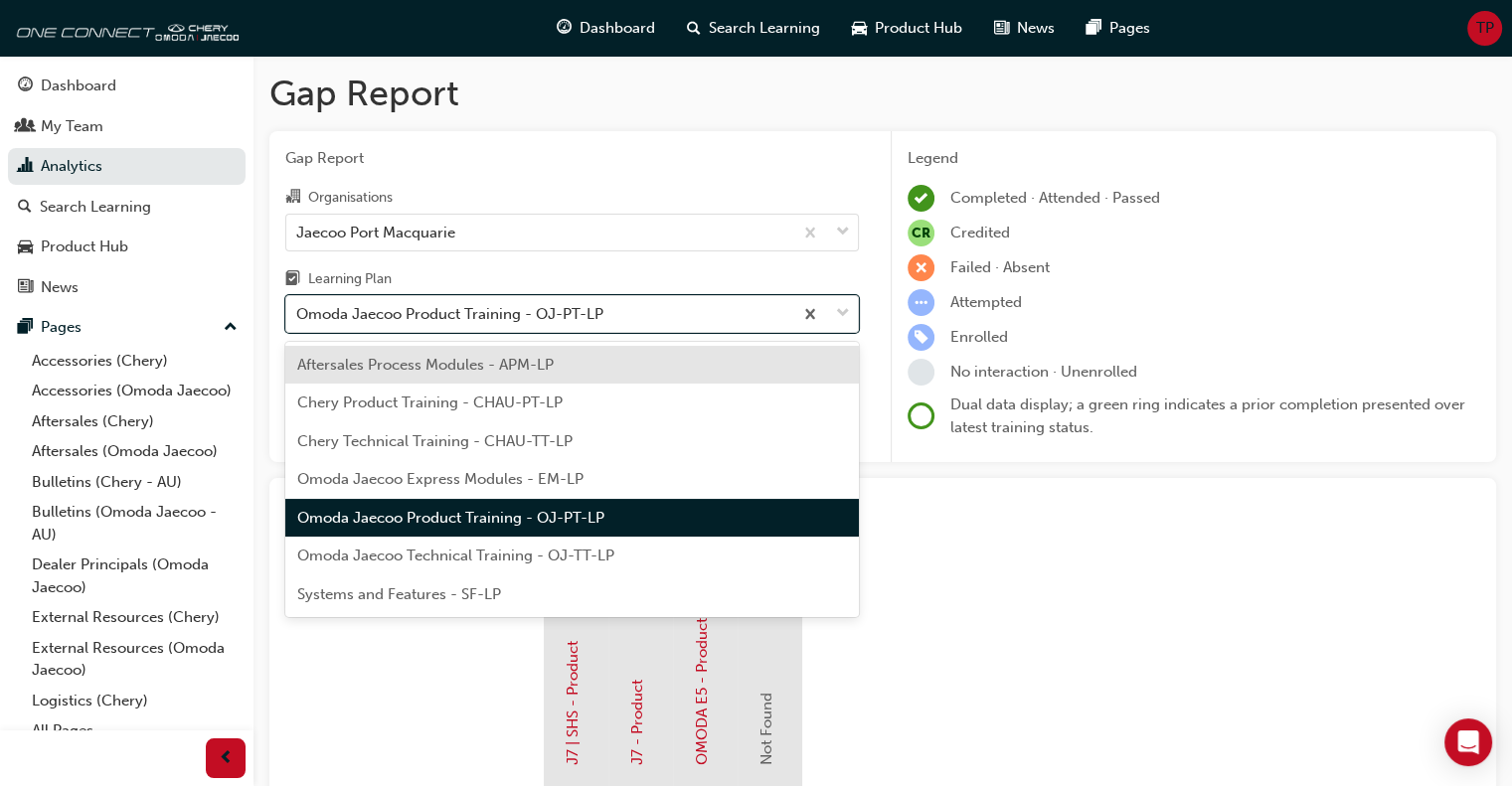 click on "Omoda Jaecoo Technical Training - OJ-TT-LP" at bounding box center (455, 555) 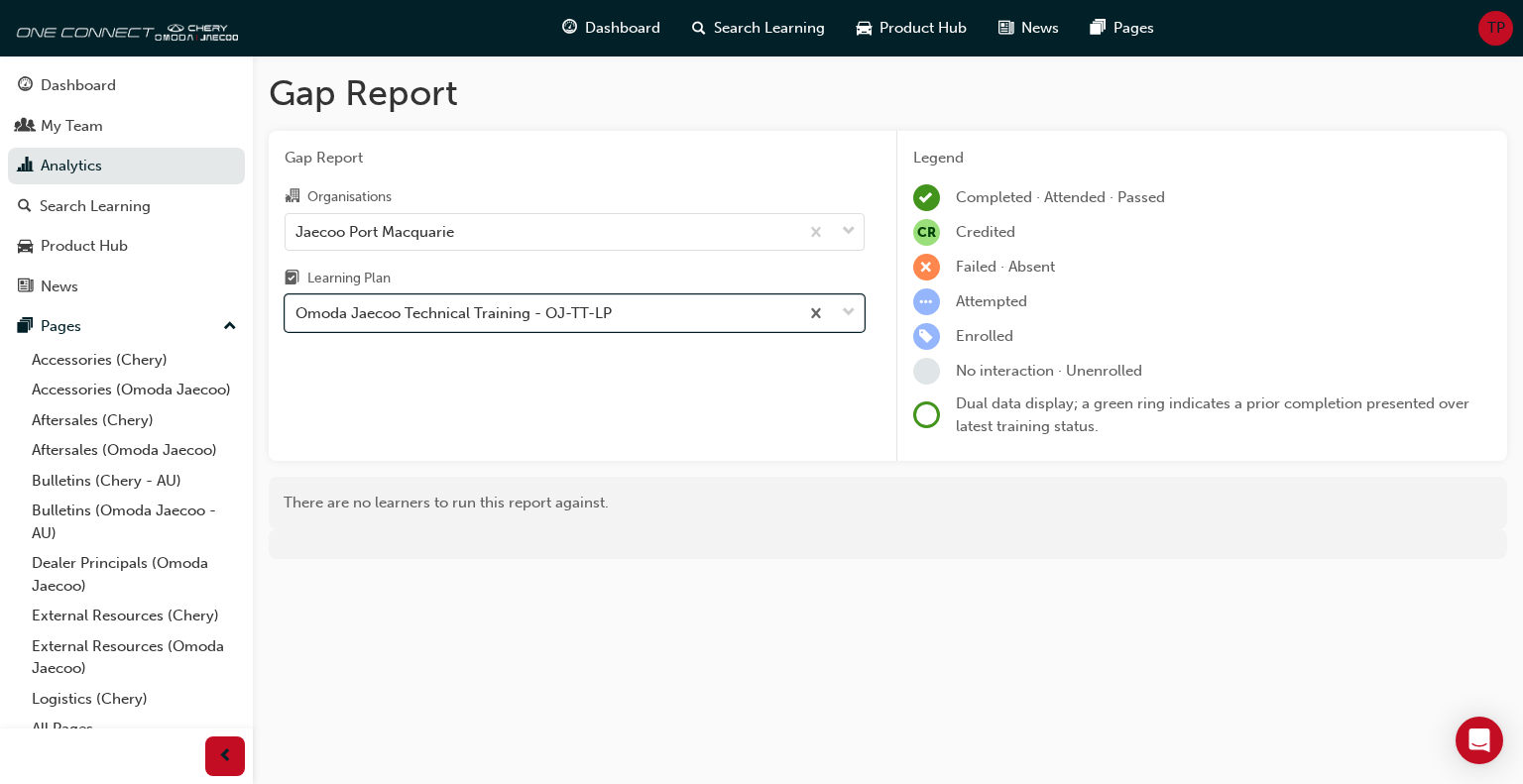 click on "Omoda Jaecoo Technical Training - OJ-TT-LP" at bounding box center [453, 313] 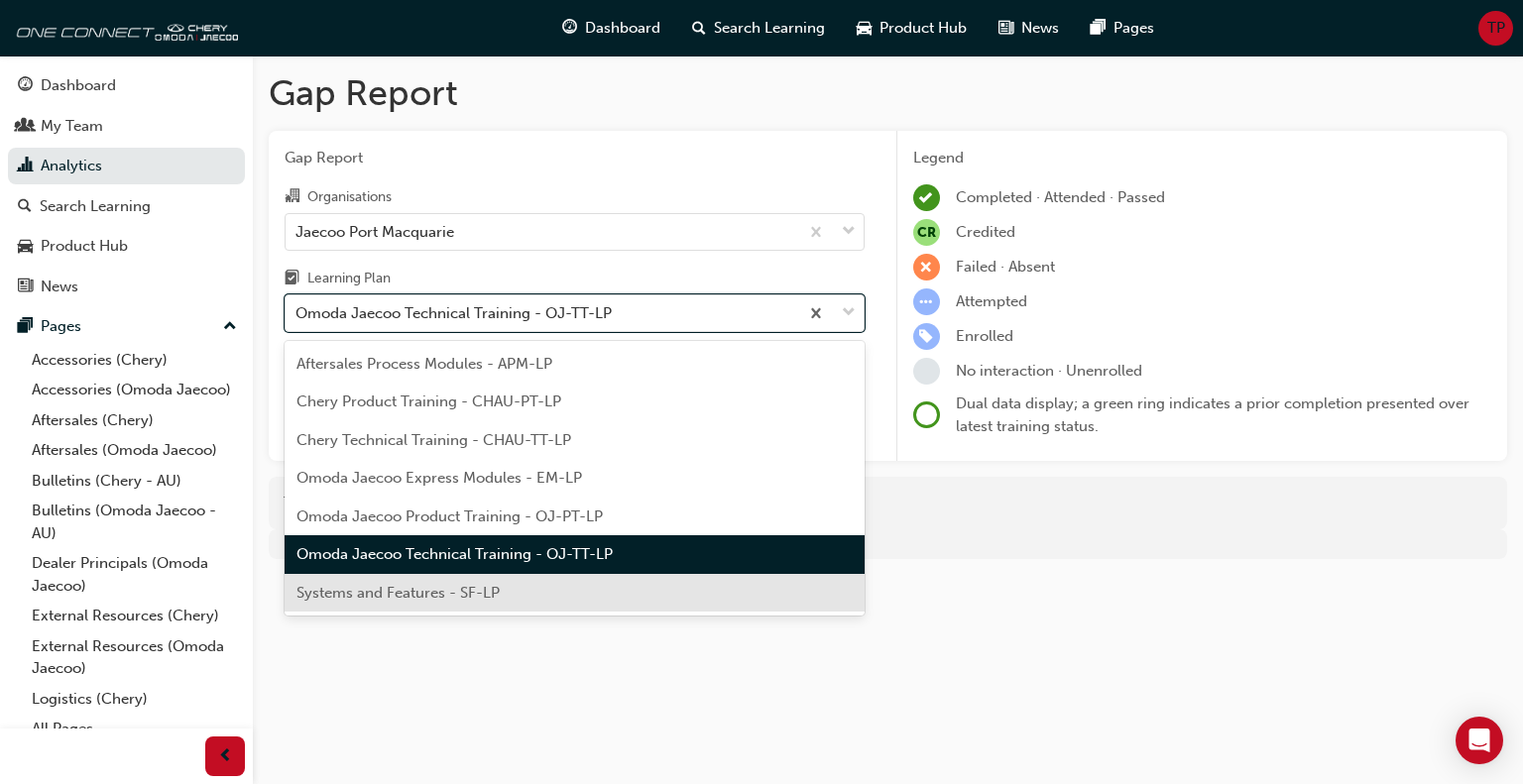 click on "Systems and Features - SF-LP" at bounding box center [398, 593] 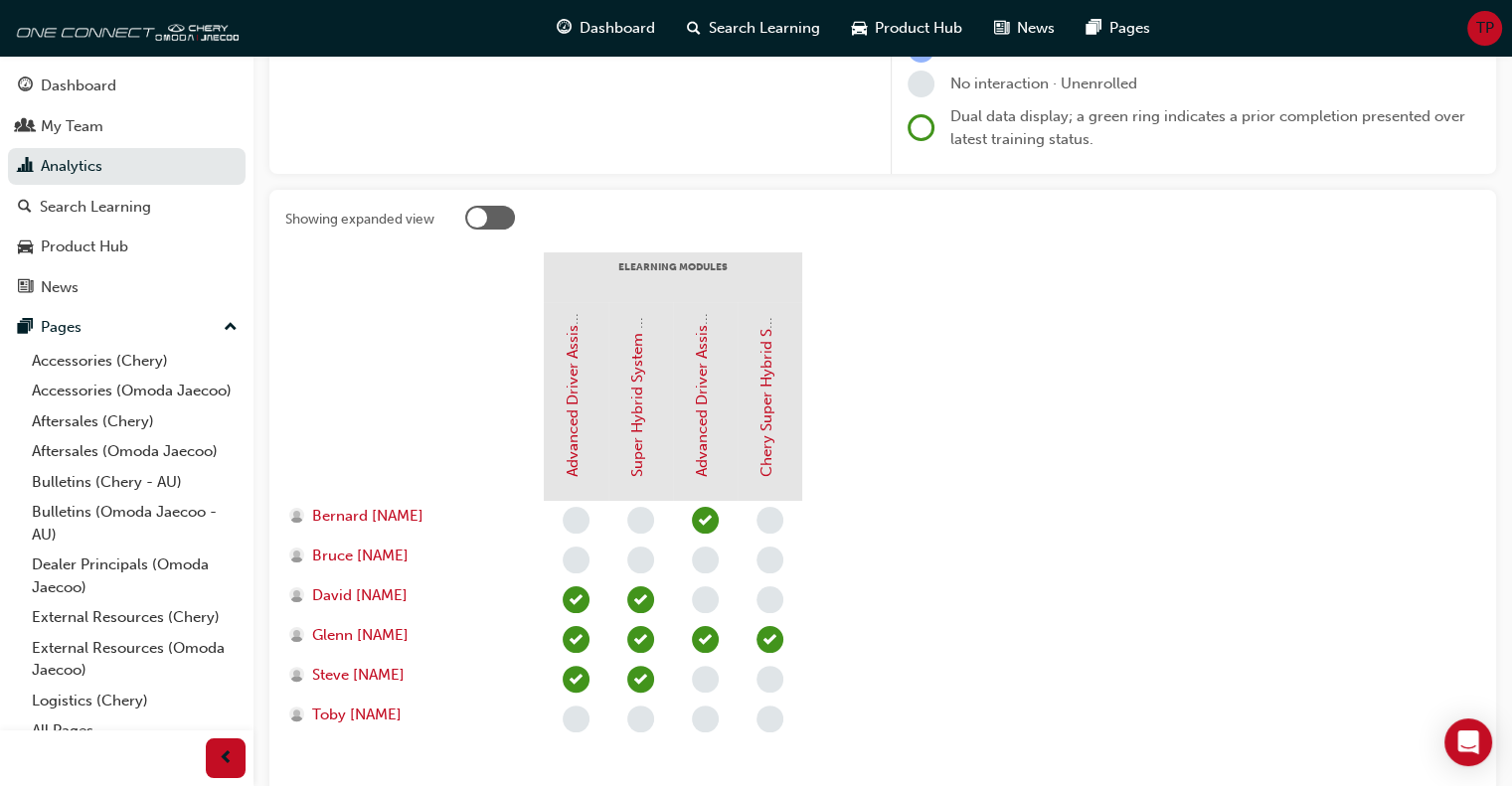 scroll, scrollTop: 298, scrollLeft: 0, axis: vertical 